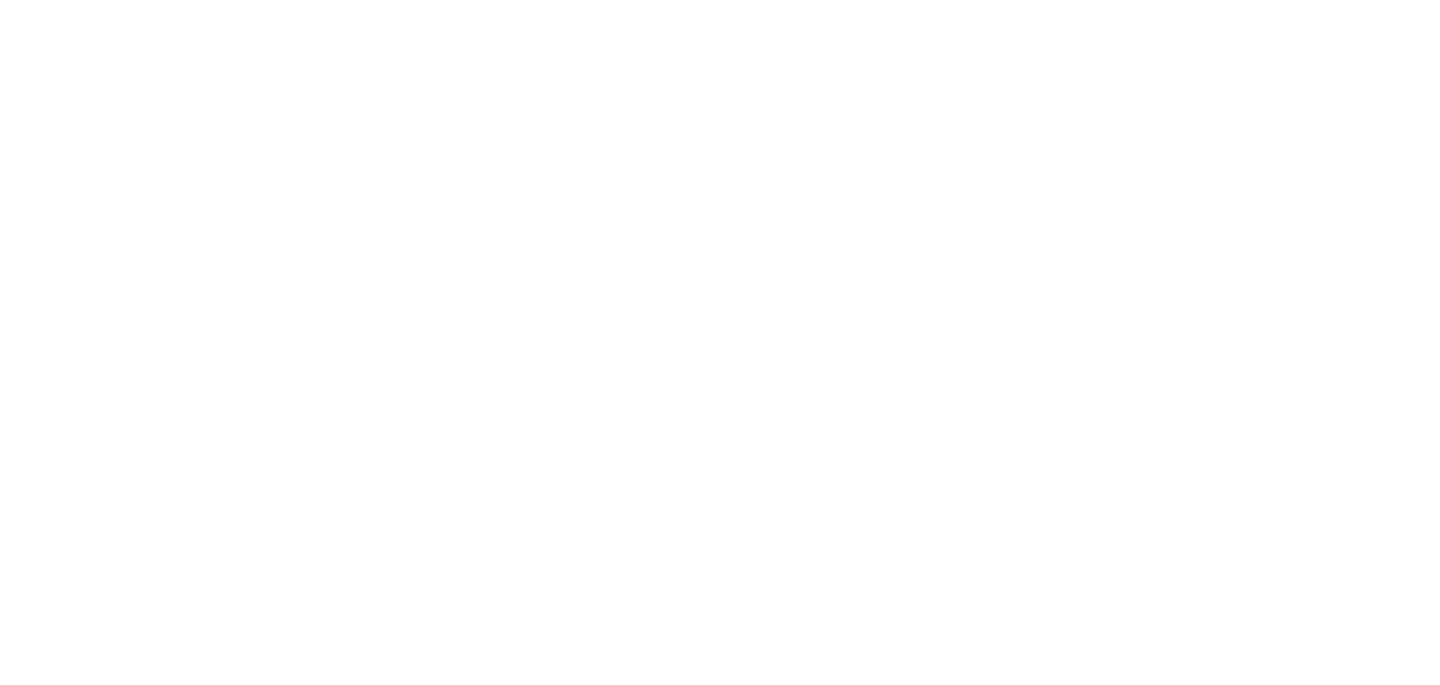 scroll, scrollTop: 0, scrollLeft: 0, axis: both 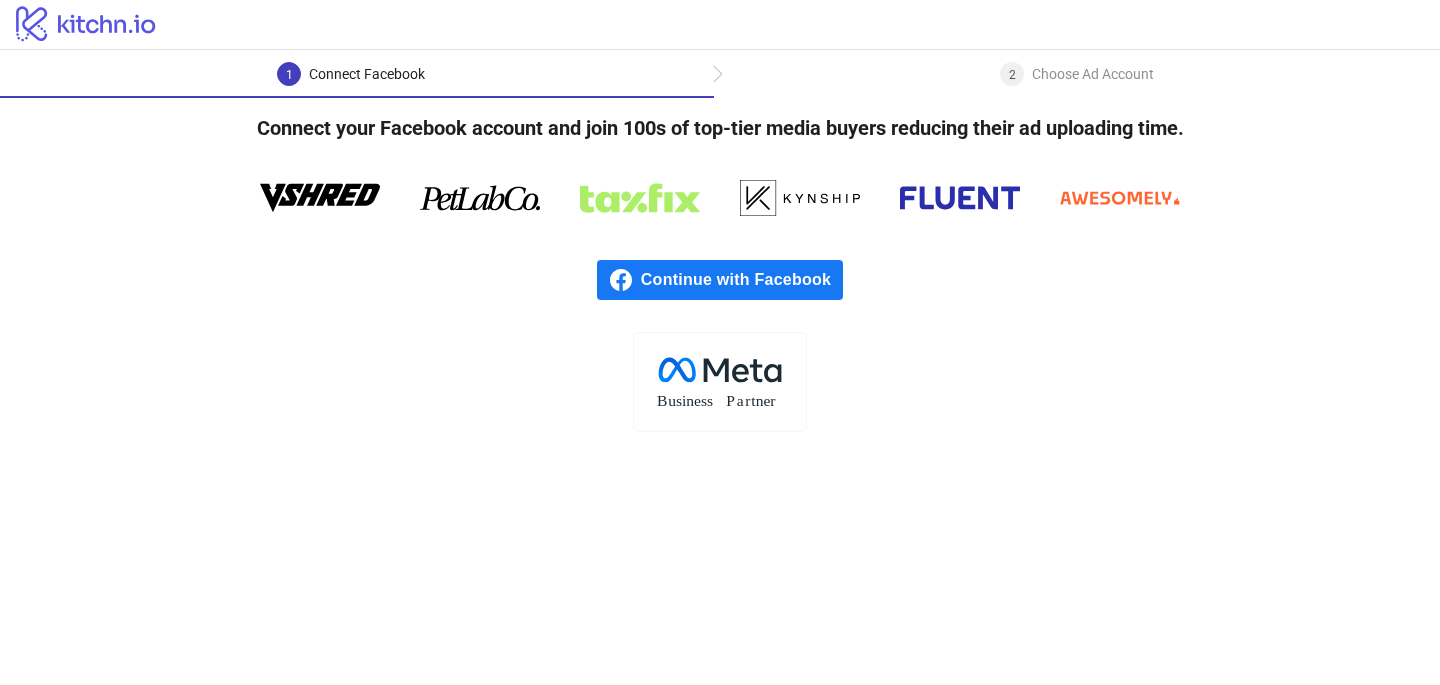 click on "Continue with Facebook" at bounding box center (742, 280) 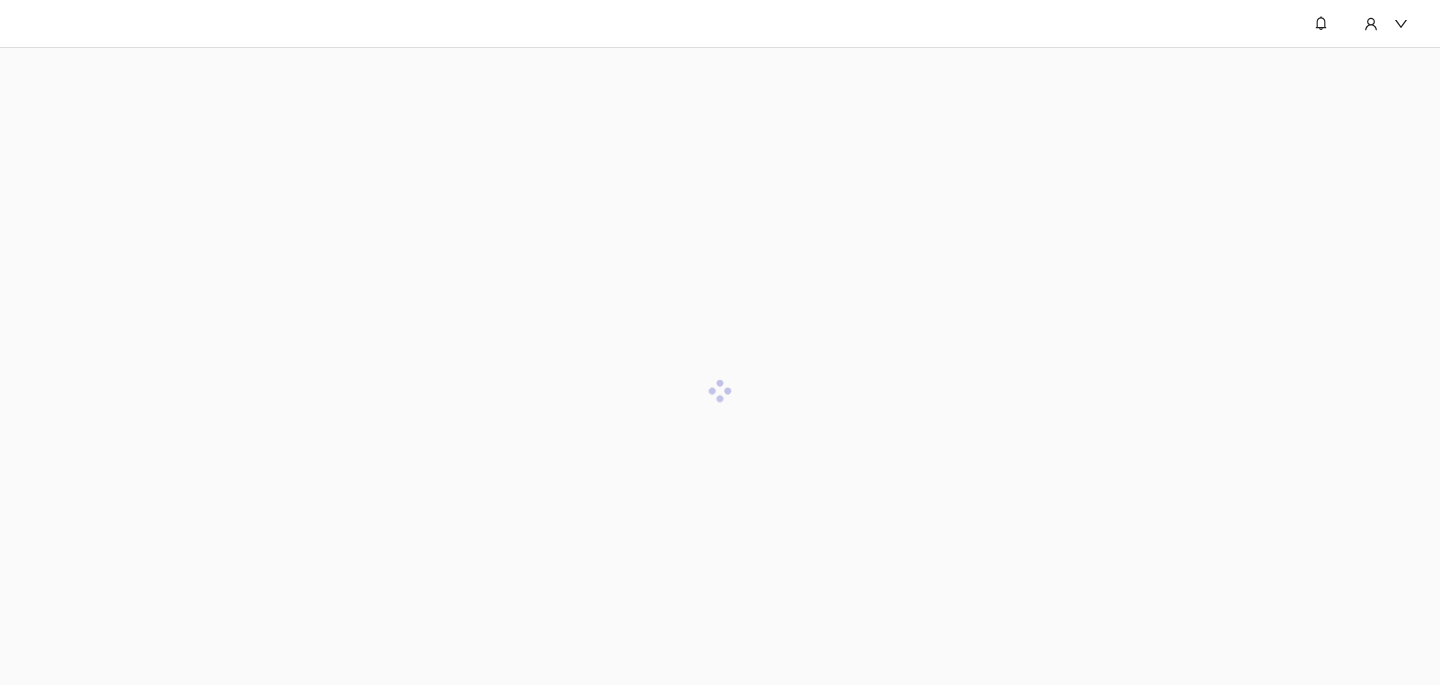 scroll, scrollTop: 0, scrollLeft: 0, axis: both 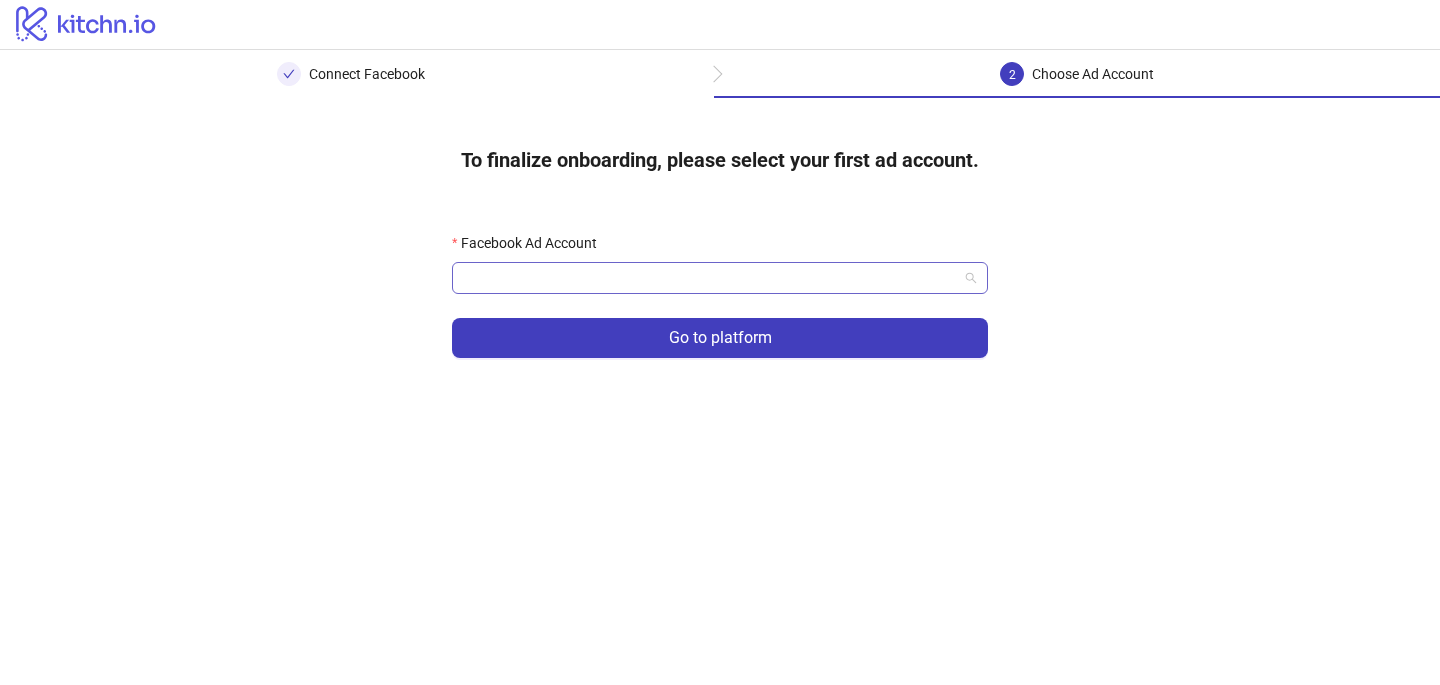 click on "Facebook Ad Account" at bounding box center (711, 278) 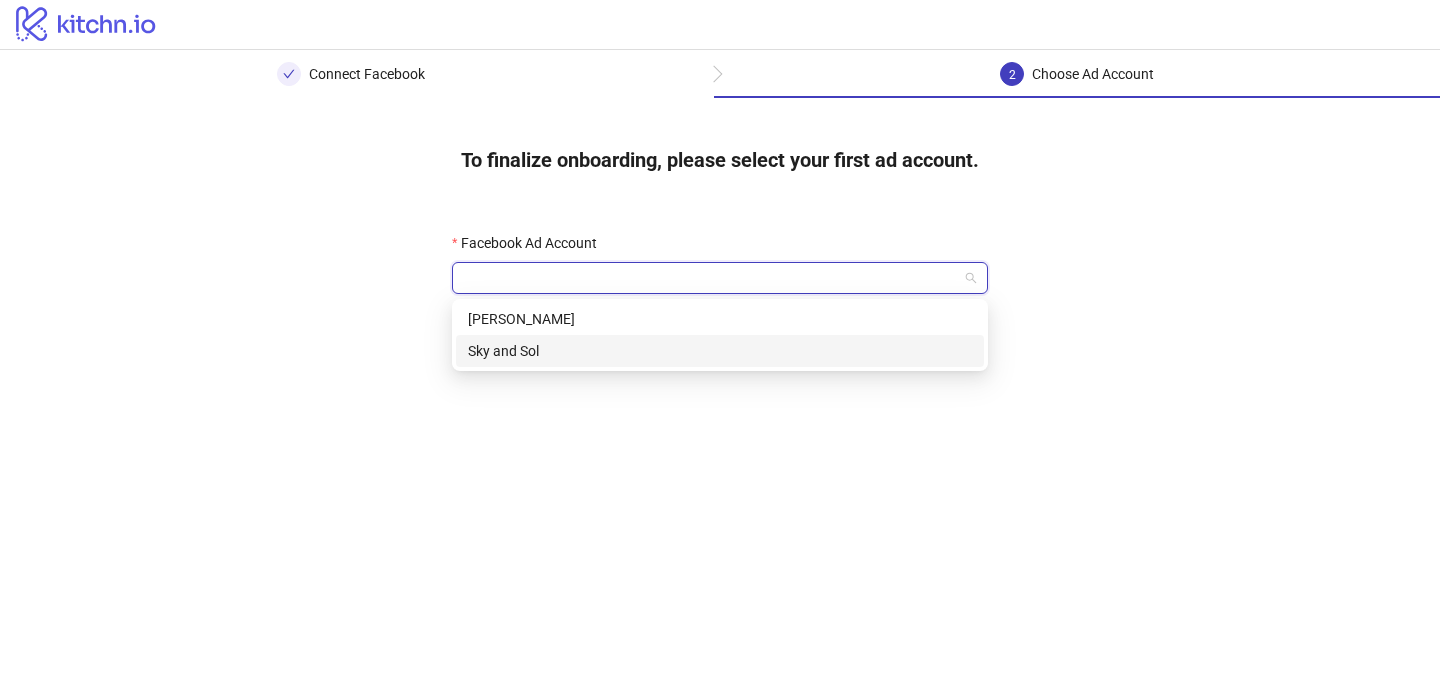 click on "Sky and Sol" at bounding box center [720, 351] 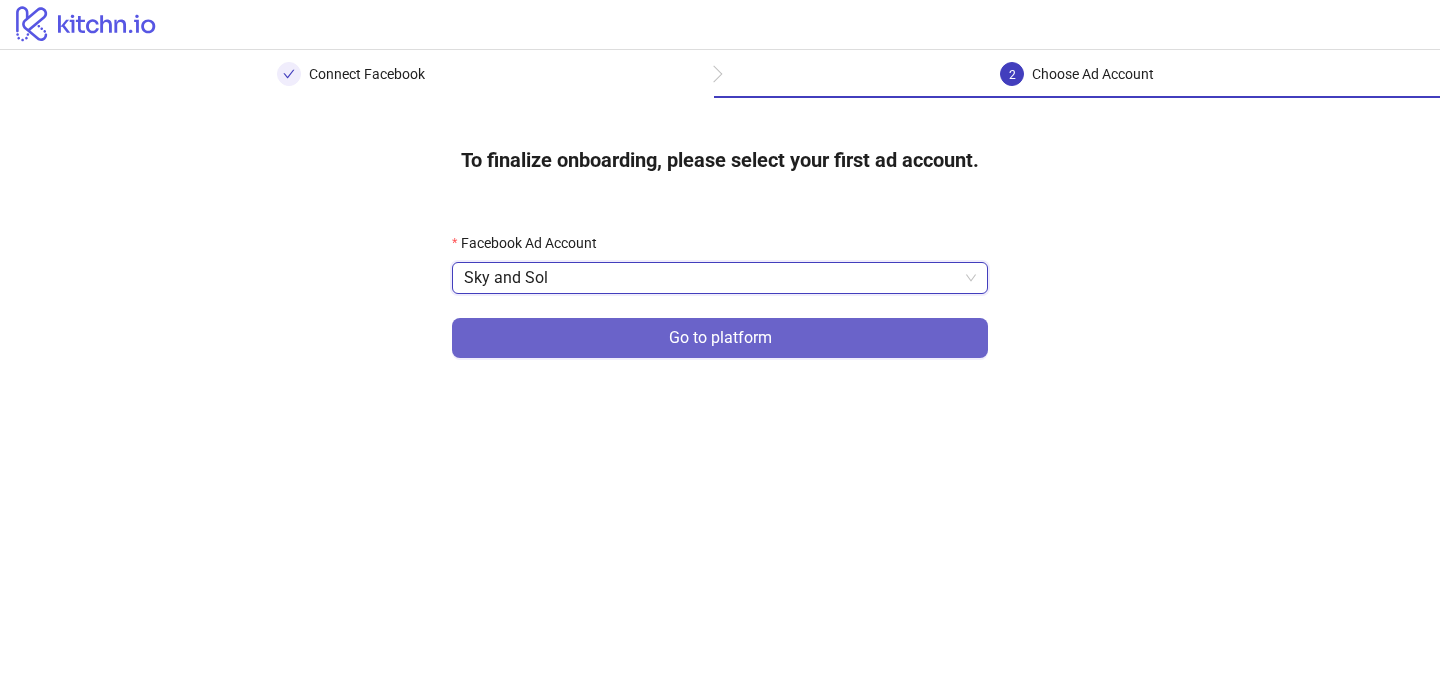 click on "Go to platform" at bounding box center [720, 338] 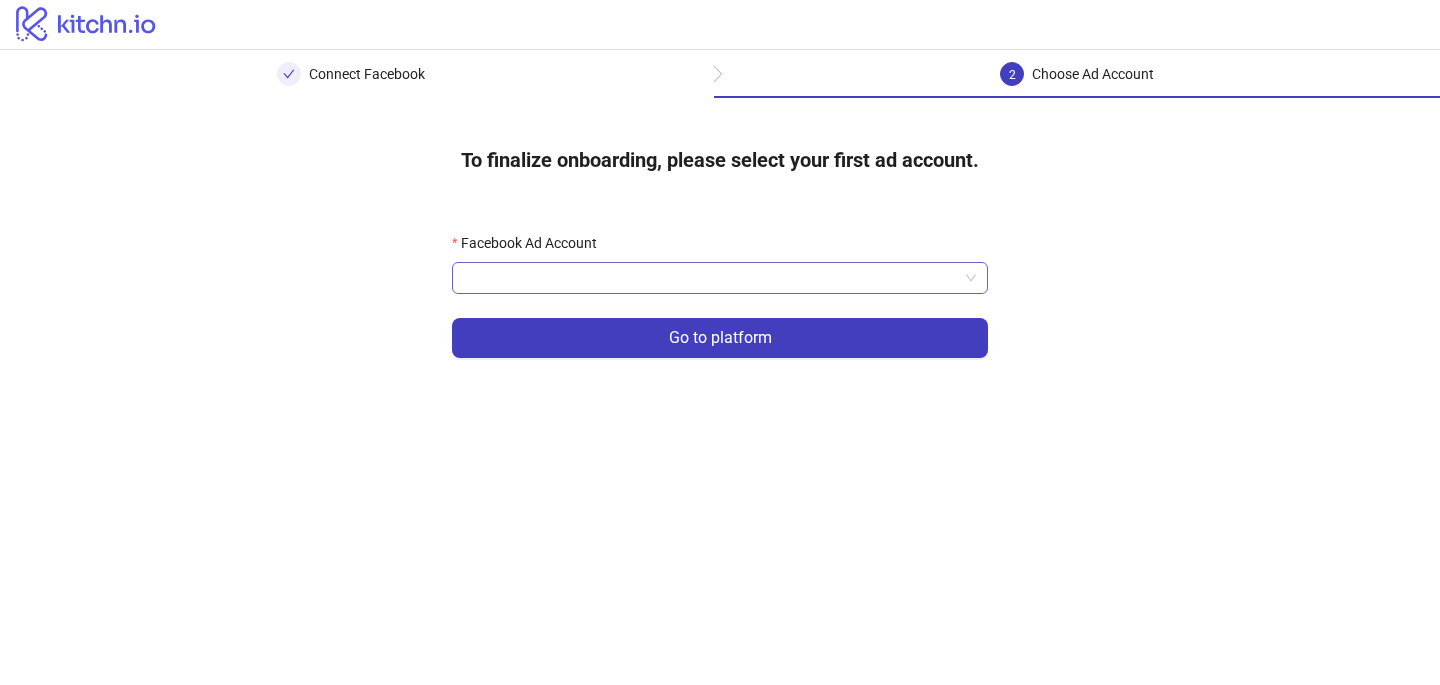 click on "Facebook Ad Account" at bounding box center [711, 278] 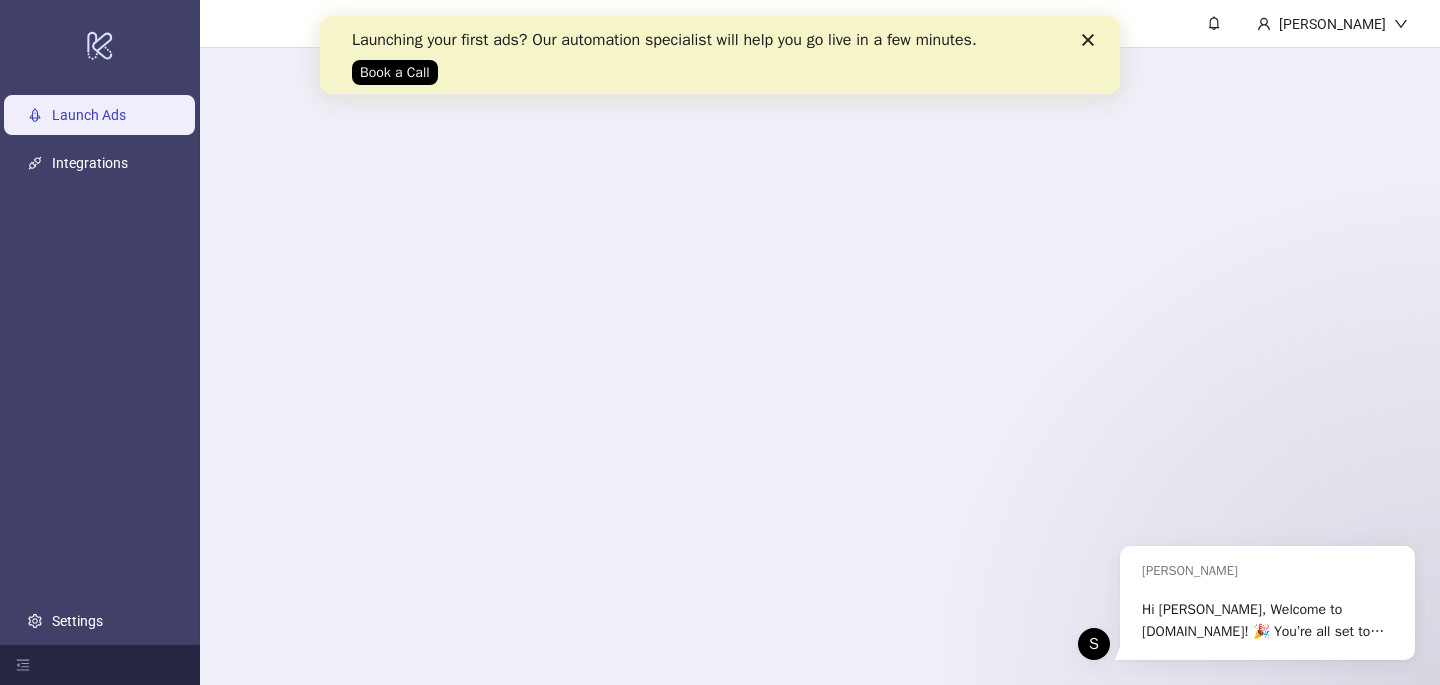 scroll, scrollTop: 0, scrollLeft: 0, axis: both 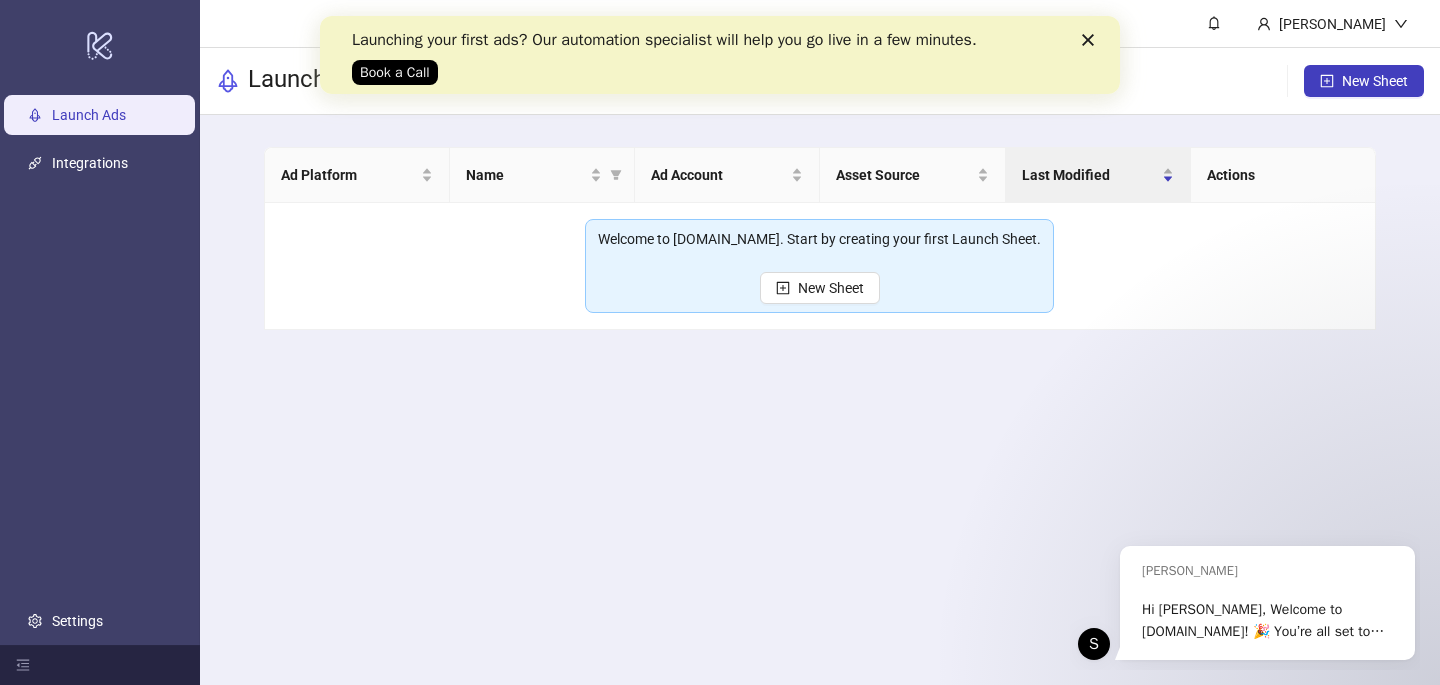 click at bounding box center (1092, 40) 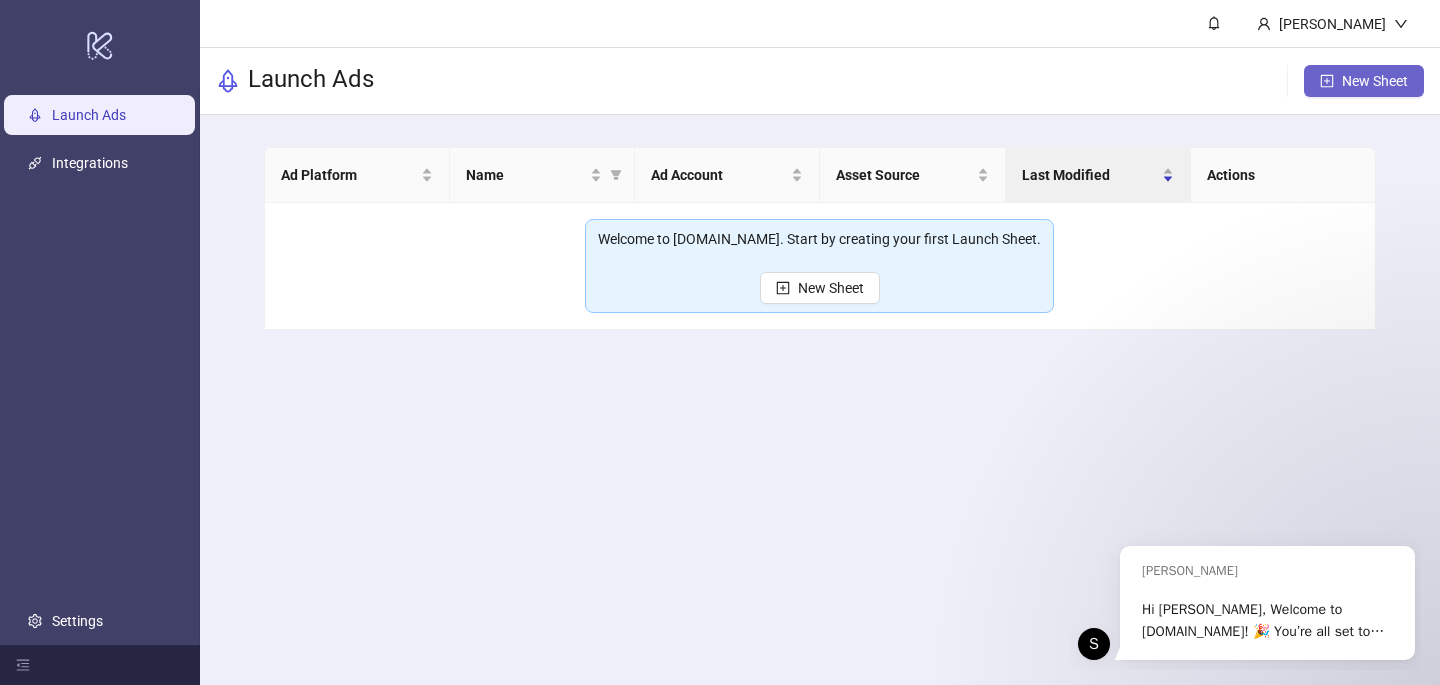 click on "New Sheet" at bounding box center [1375, 81] 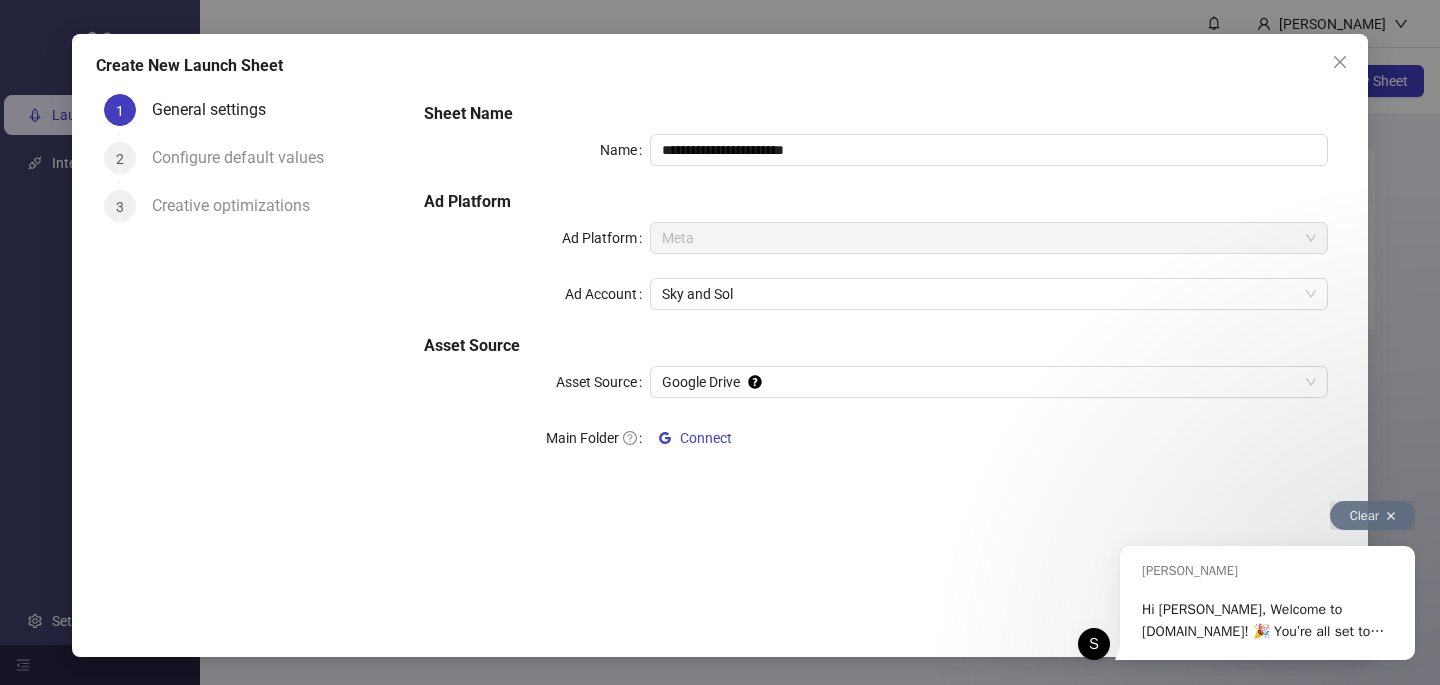 click on "Clear" at bounding box center (1372, 515) 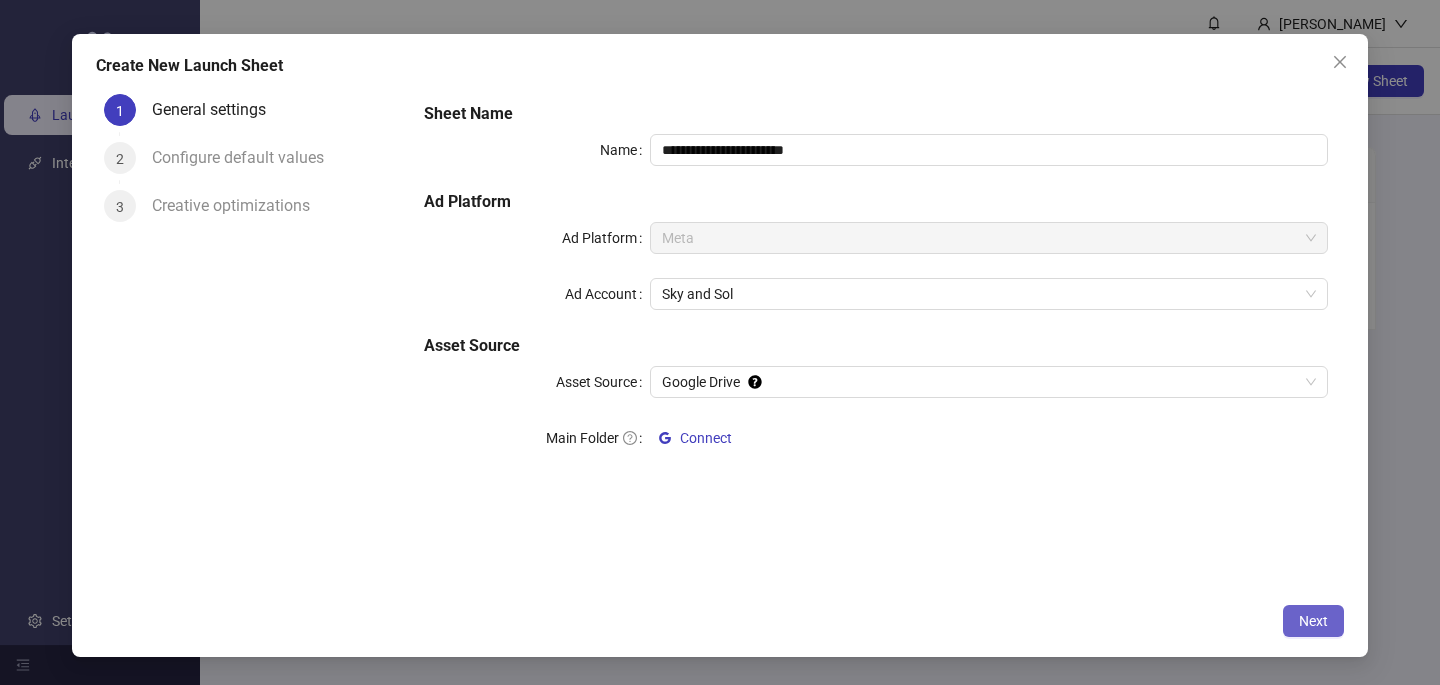 click on "Next" at bounding box center [1313, 621] 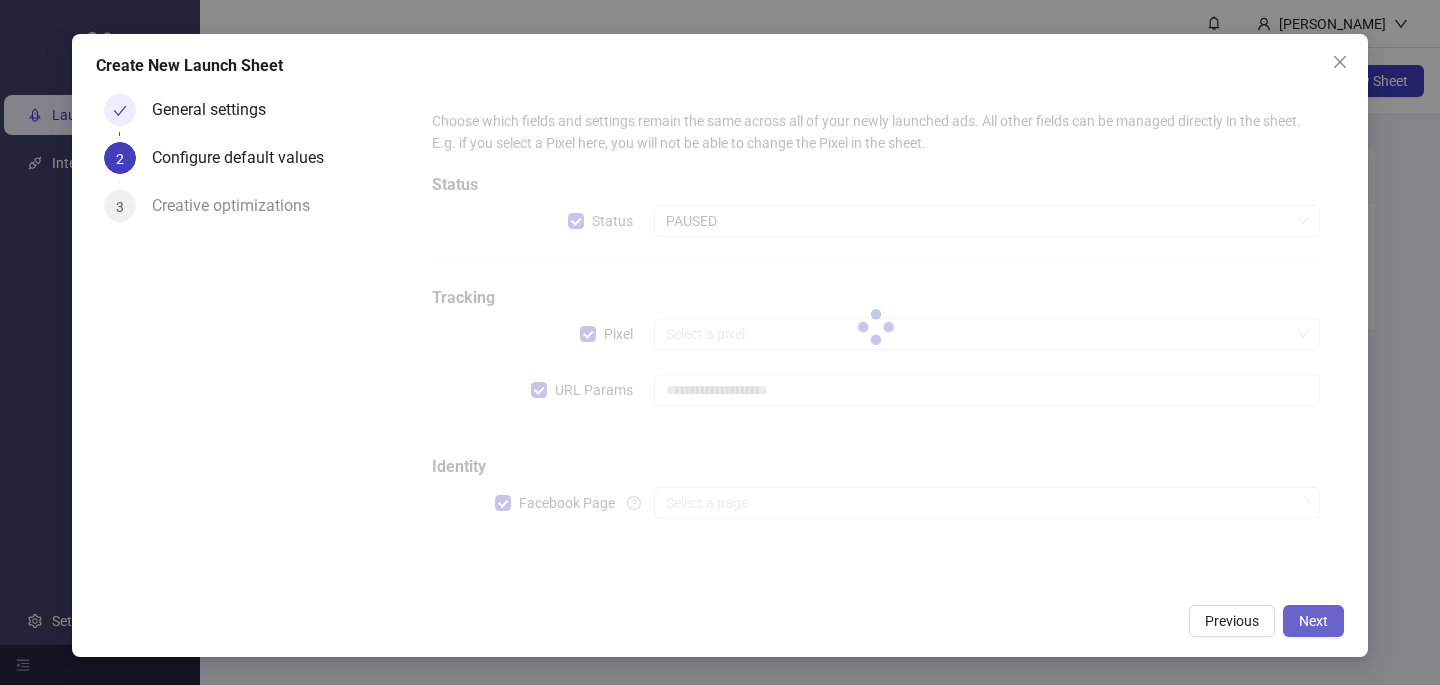 type on "**********" 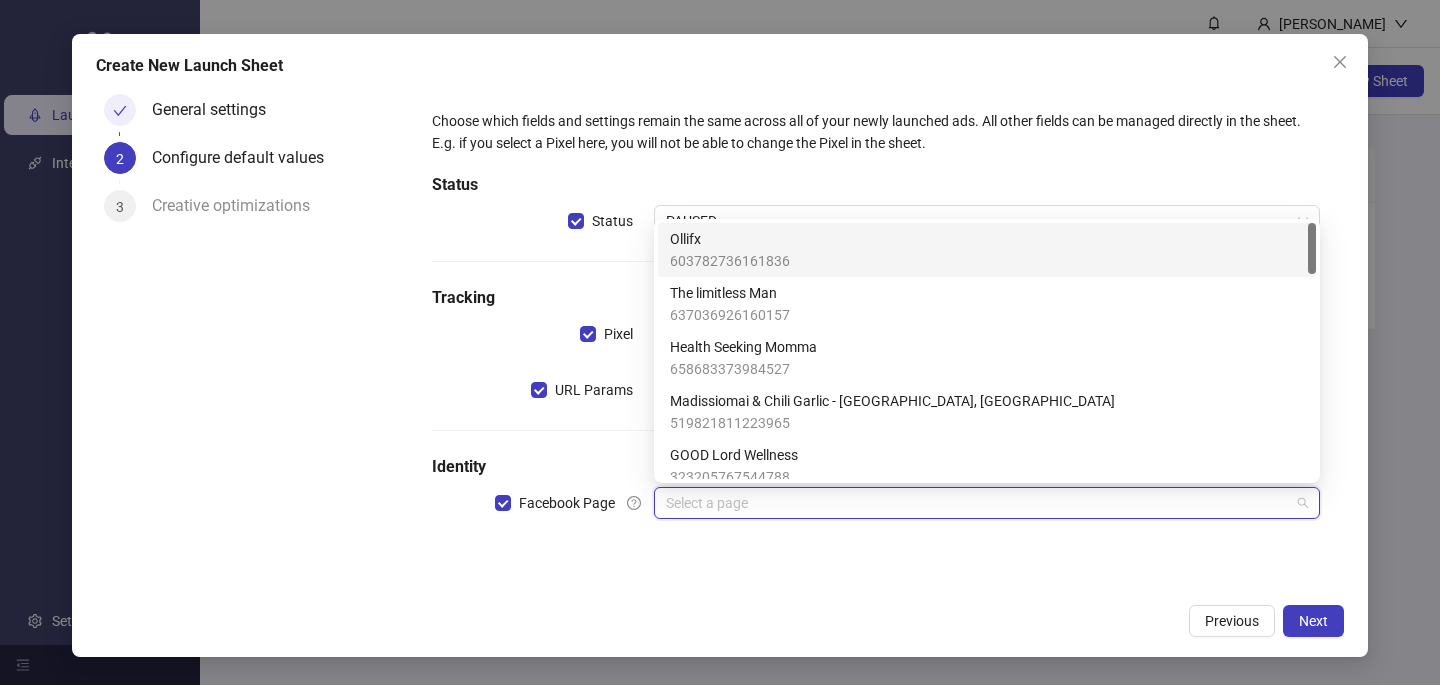 click at bounding box center [978, 503] 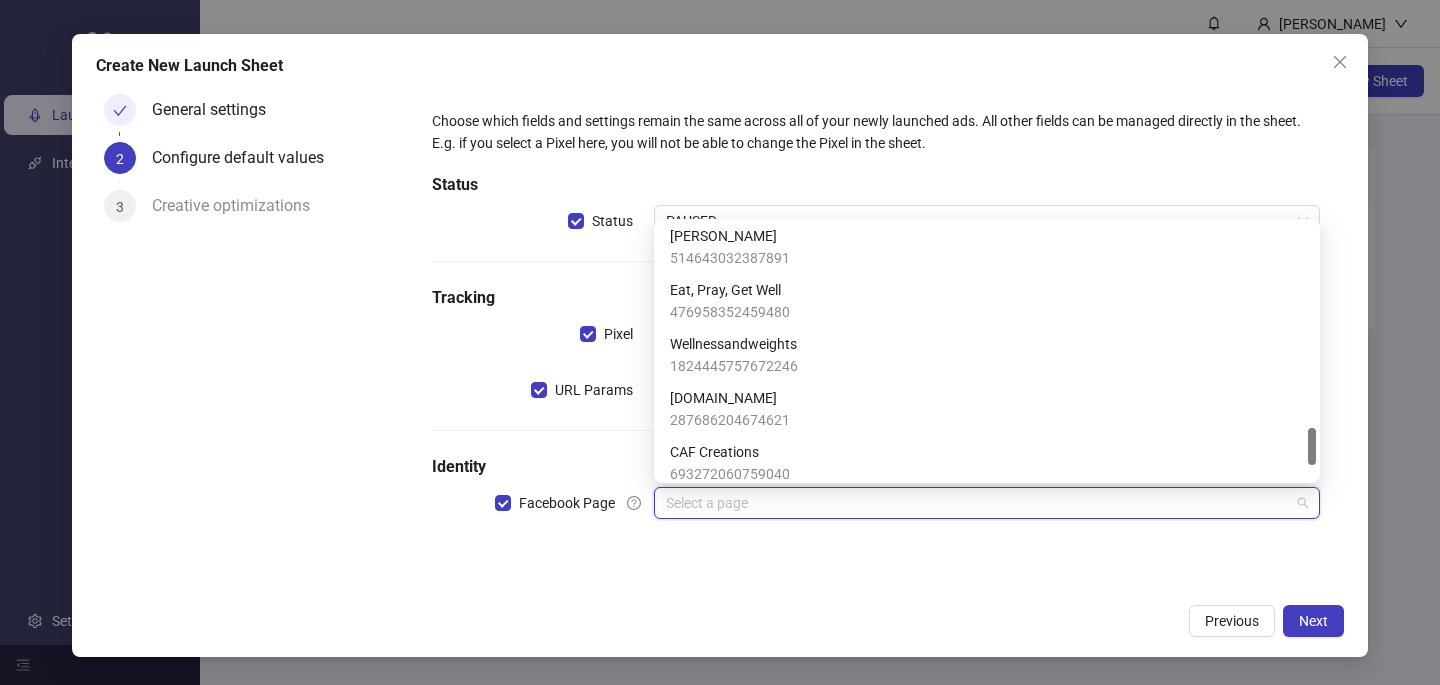 scroll, scrollTop: 1423, scrollLeft: 0, axis: vertical 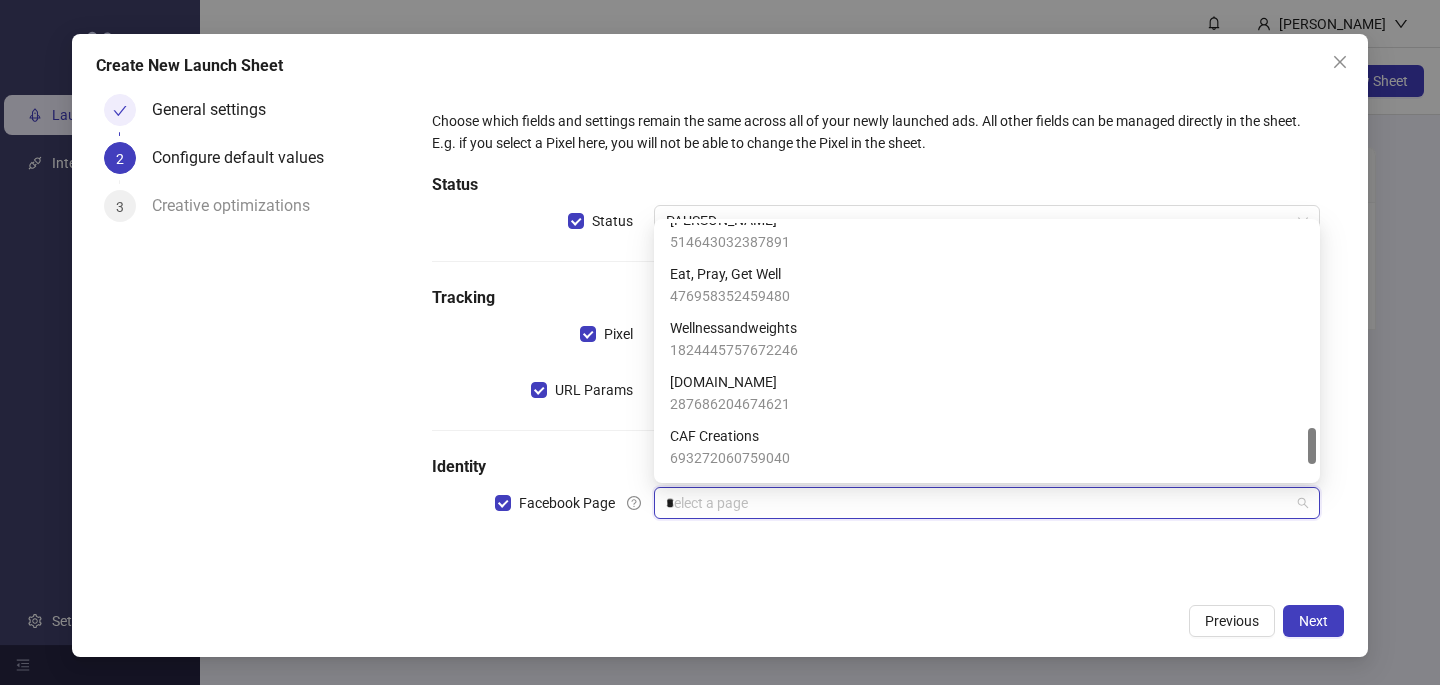type on "**" 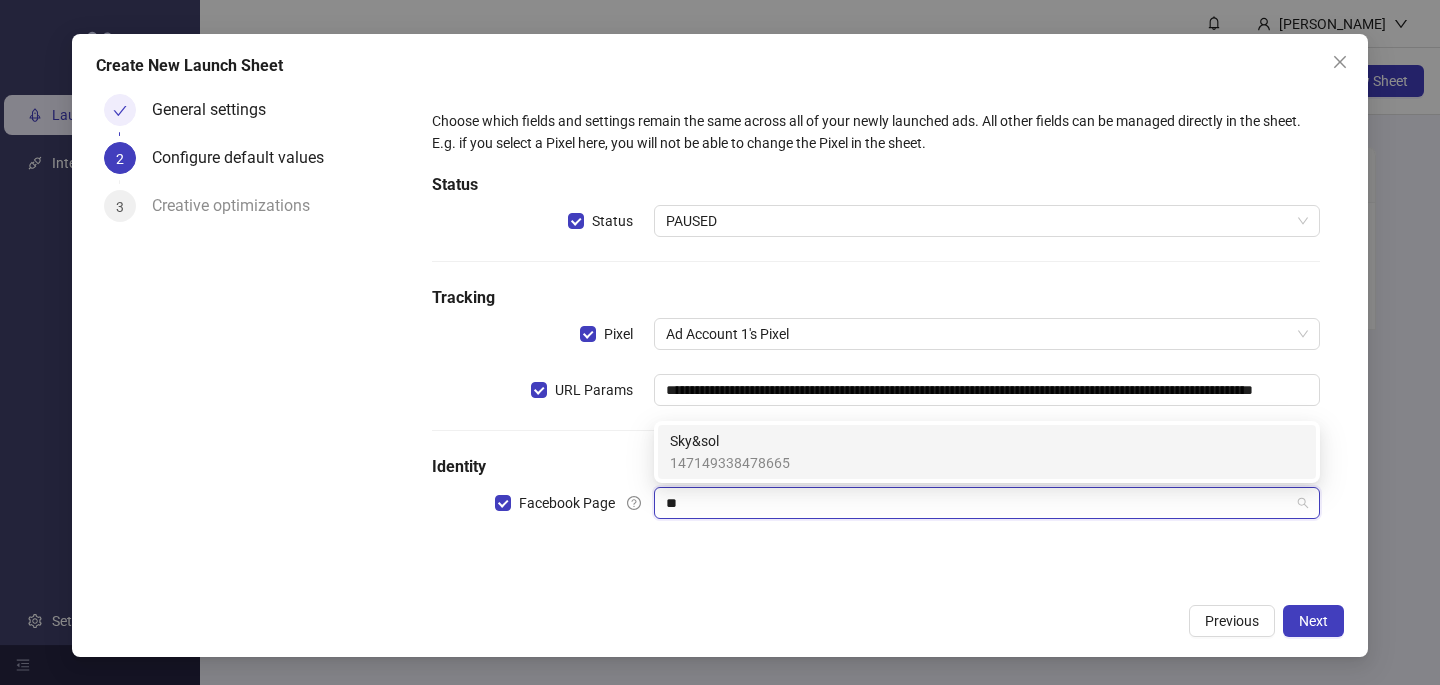 scroll, scrollTop: 0, scrollLeft: 0, axis: both 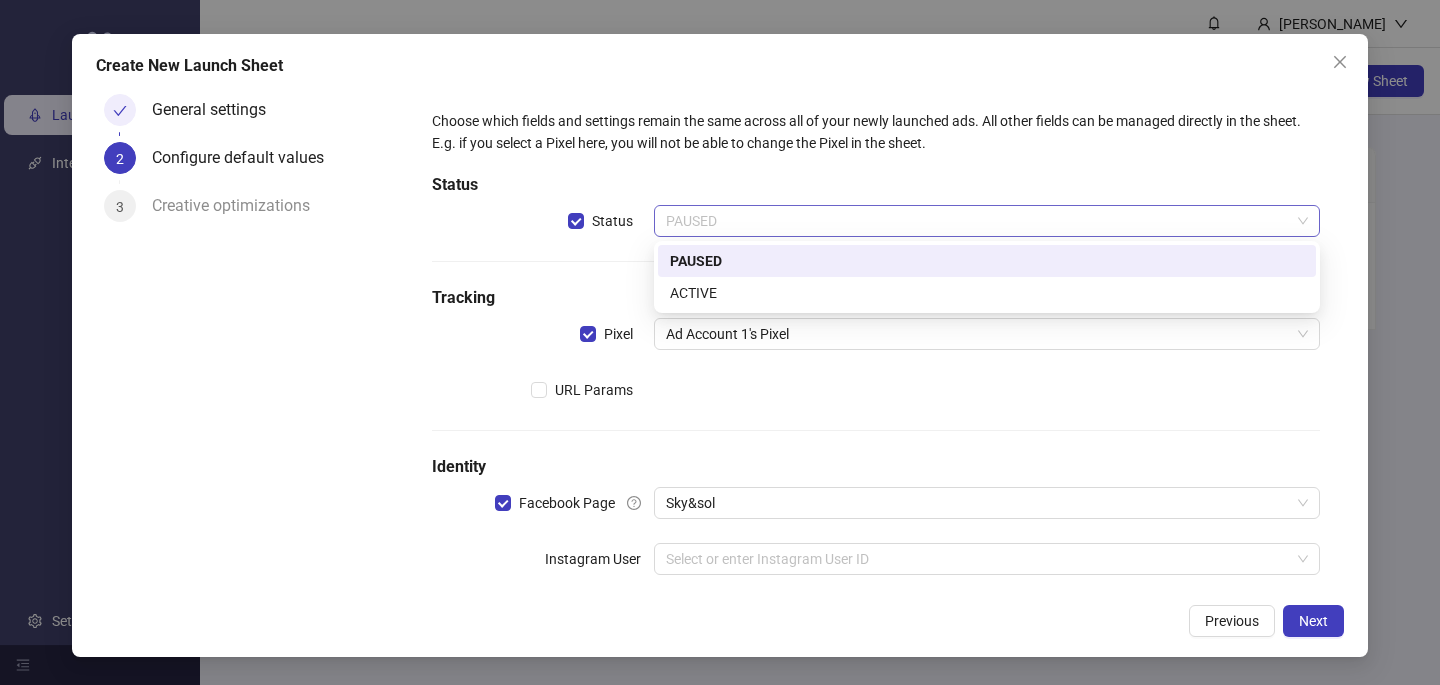 click on "PAUSED" at bounding box center [987, 221] 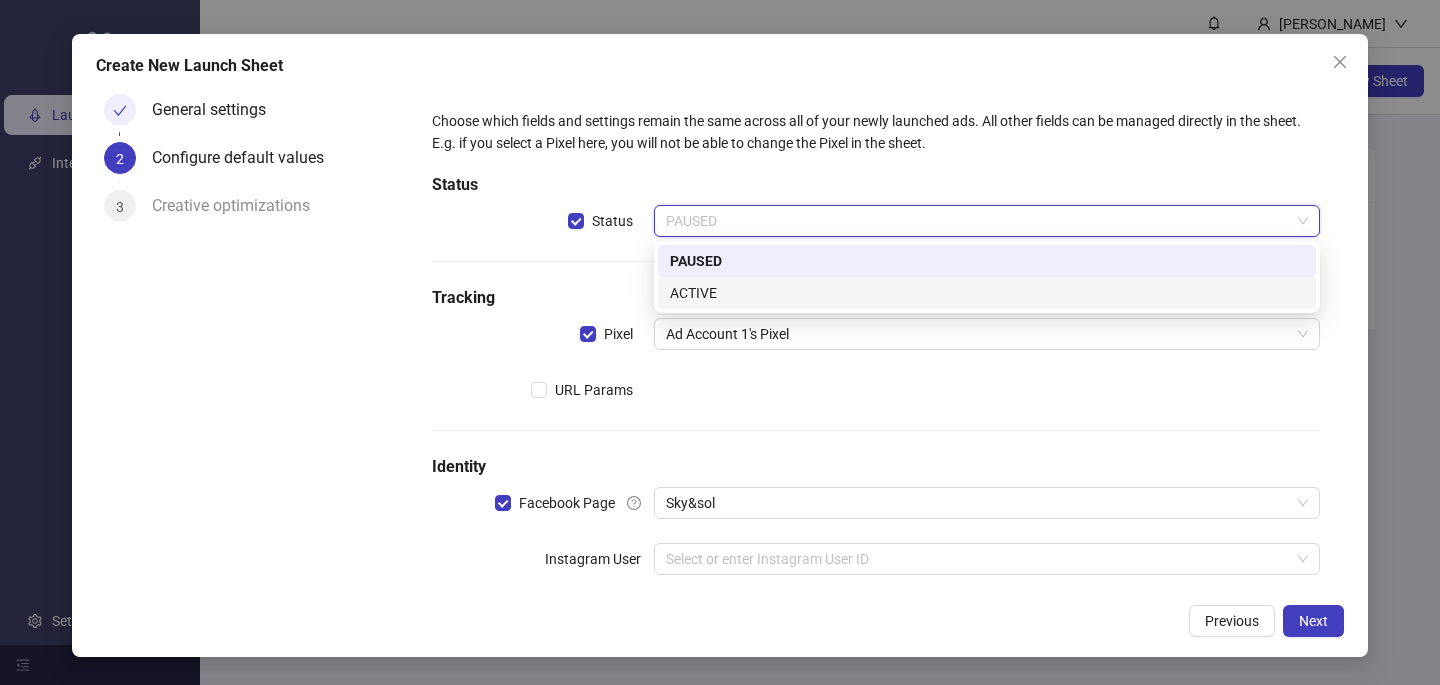 click on "ACTIVE" at bounding box center (987, 293) 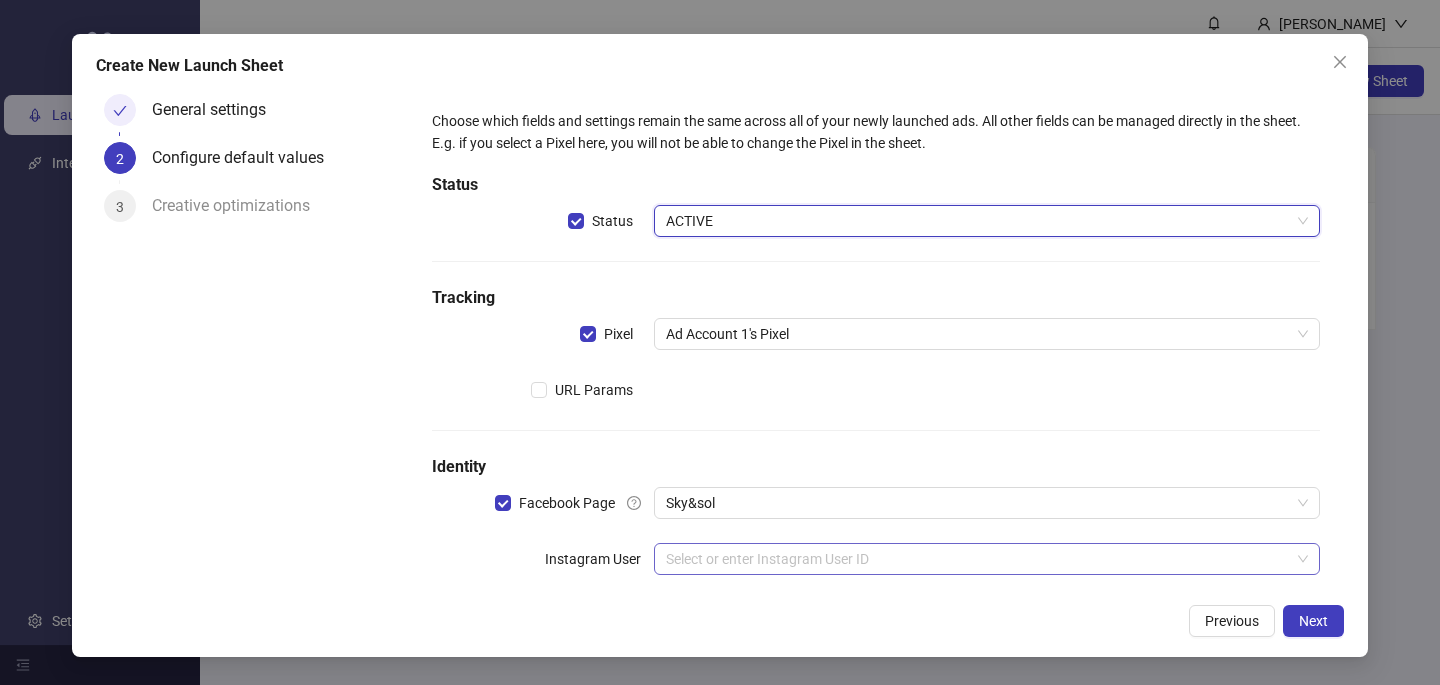click at bounding box center (978, 559) 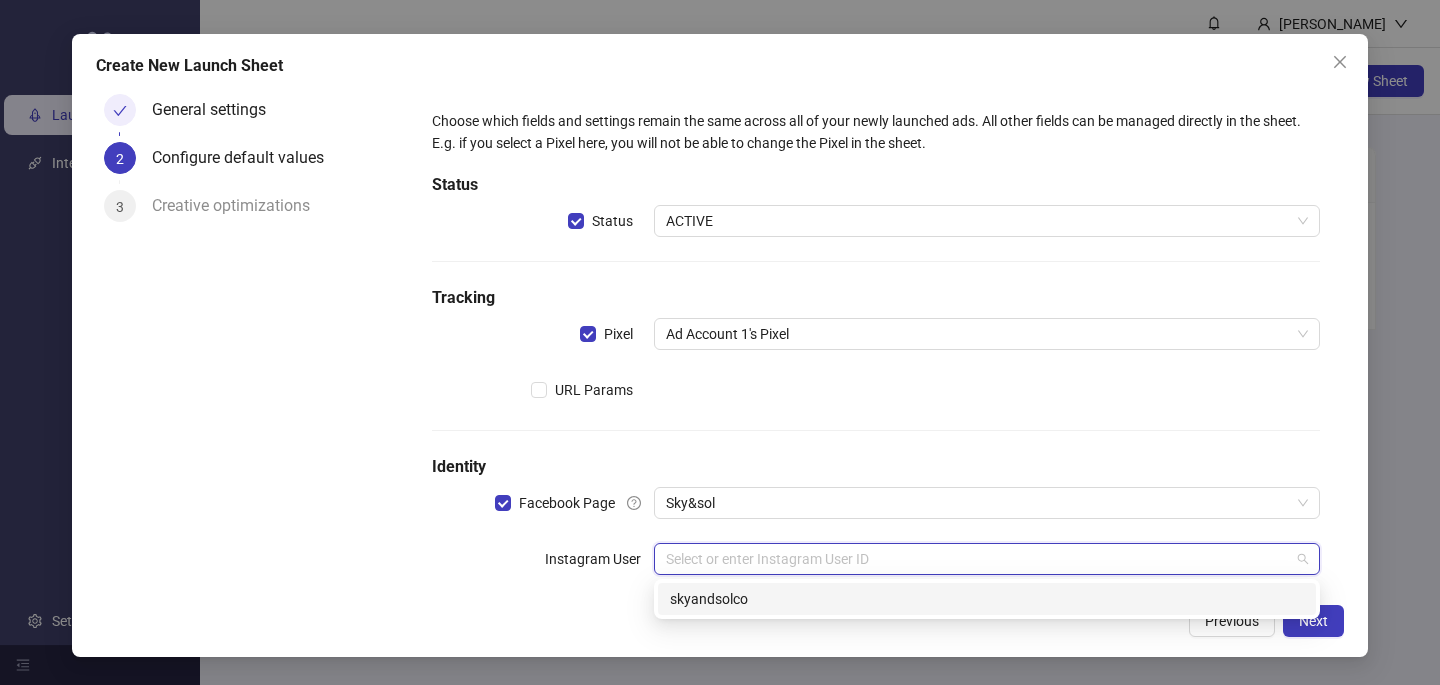 click on "skyandsolco" at bounding box center [987, 599] 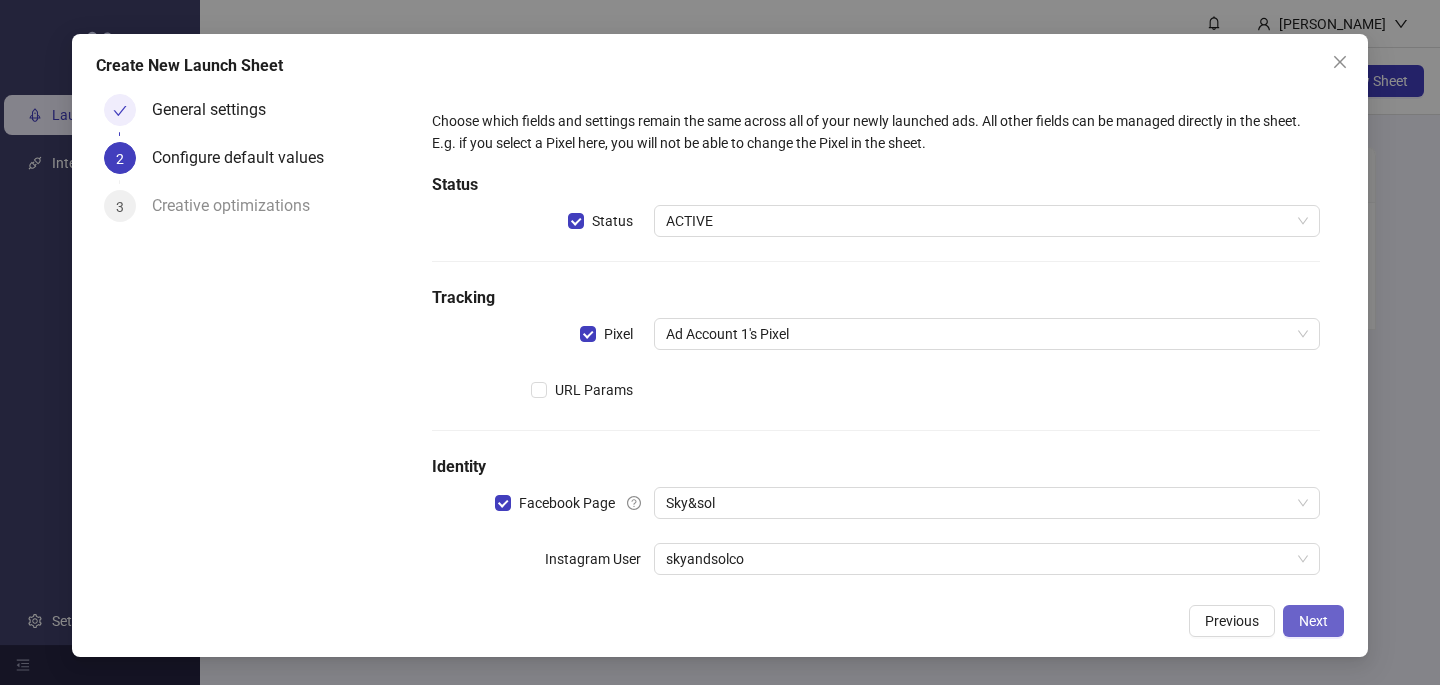 click on "Next" at bounding box center (1313, 621) 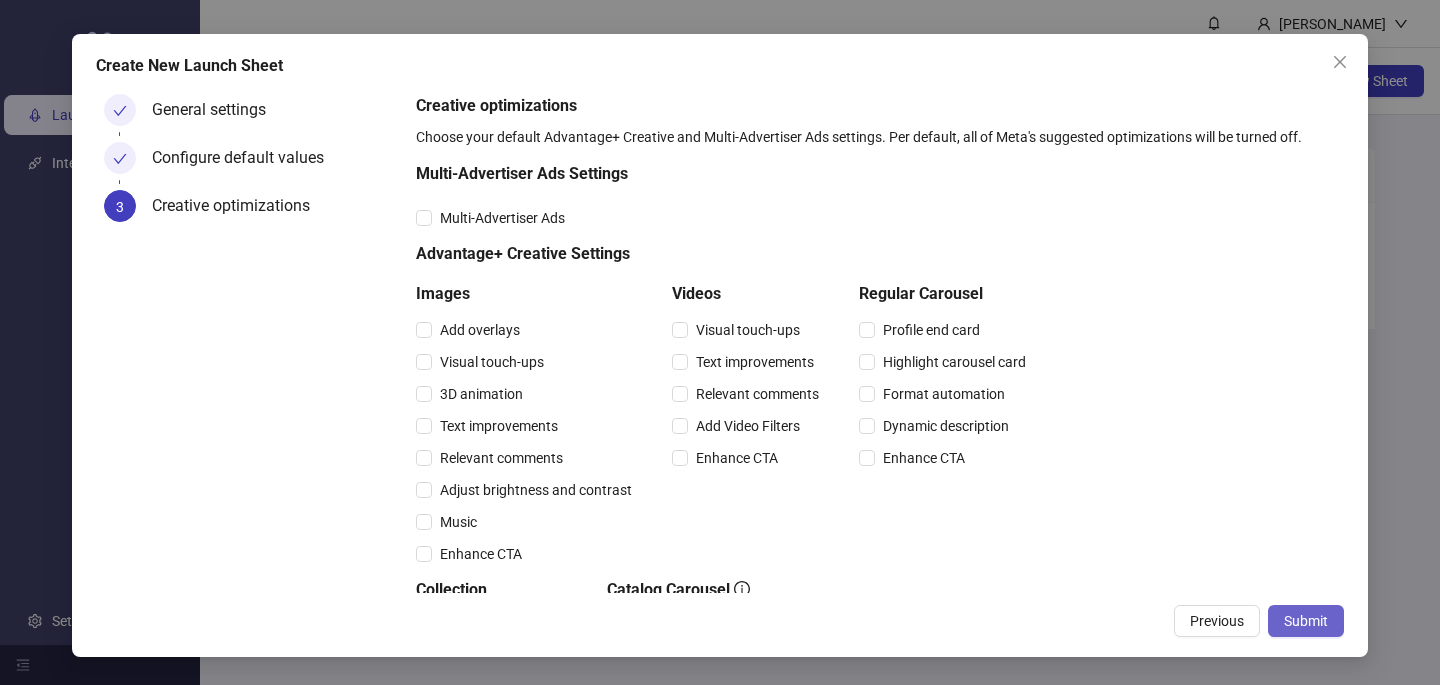 click on "Submit" at bounding box center (1306, 621) 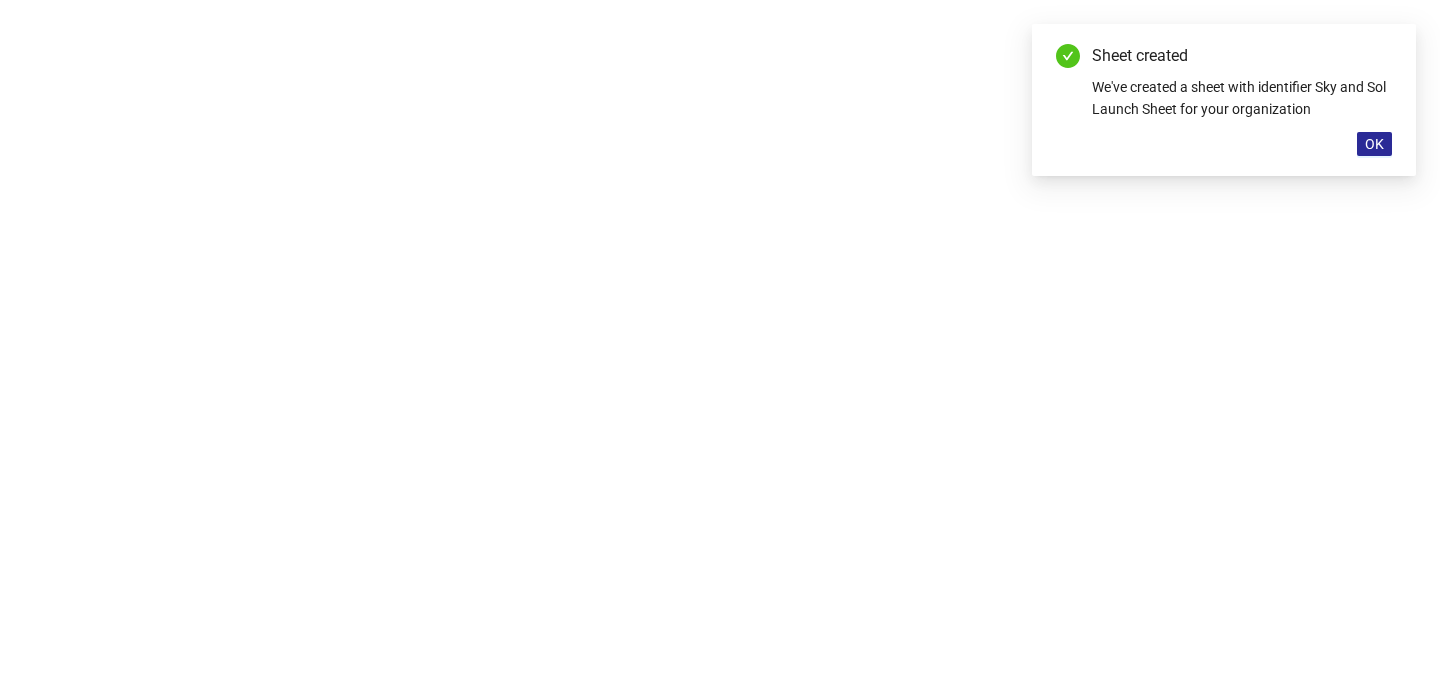 click on "OK" at bounding box center (1374, 144) 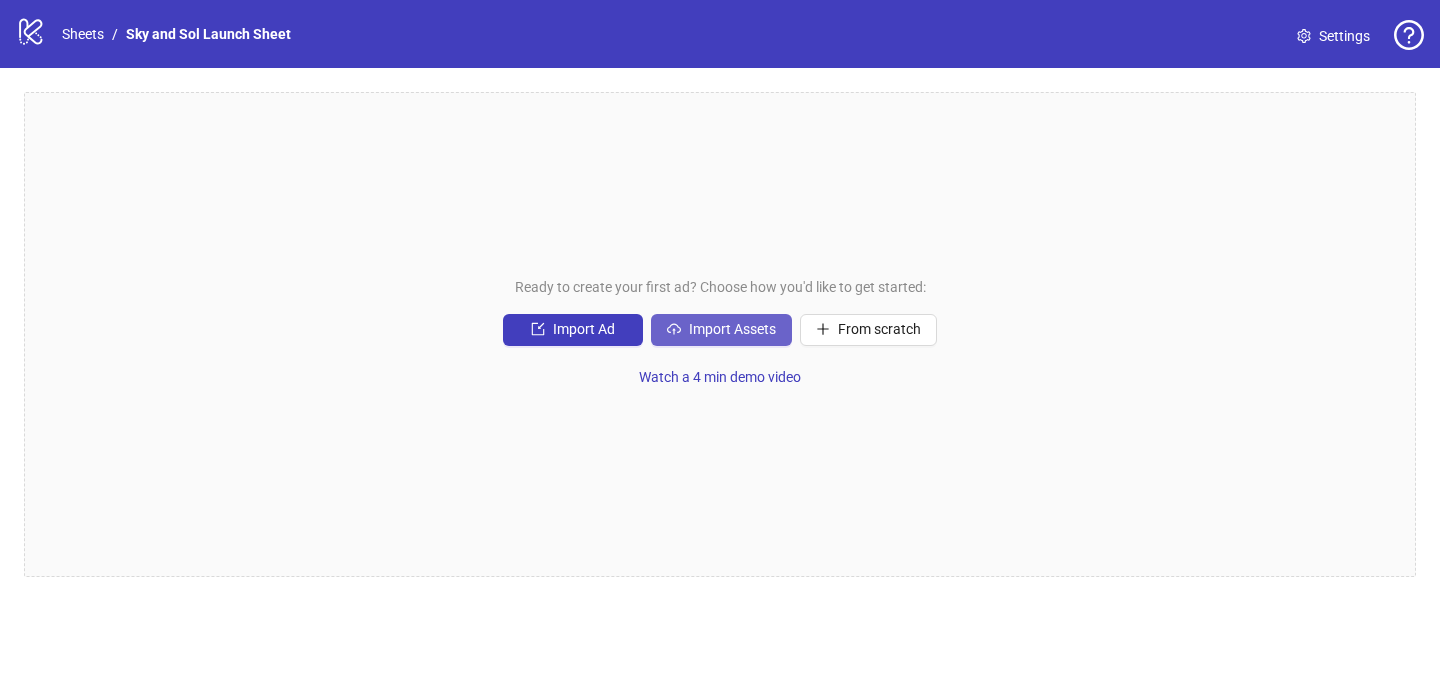 click on "Import Assets" at bounding box center [732, 329] 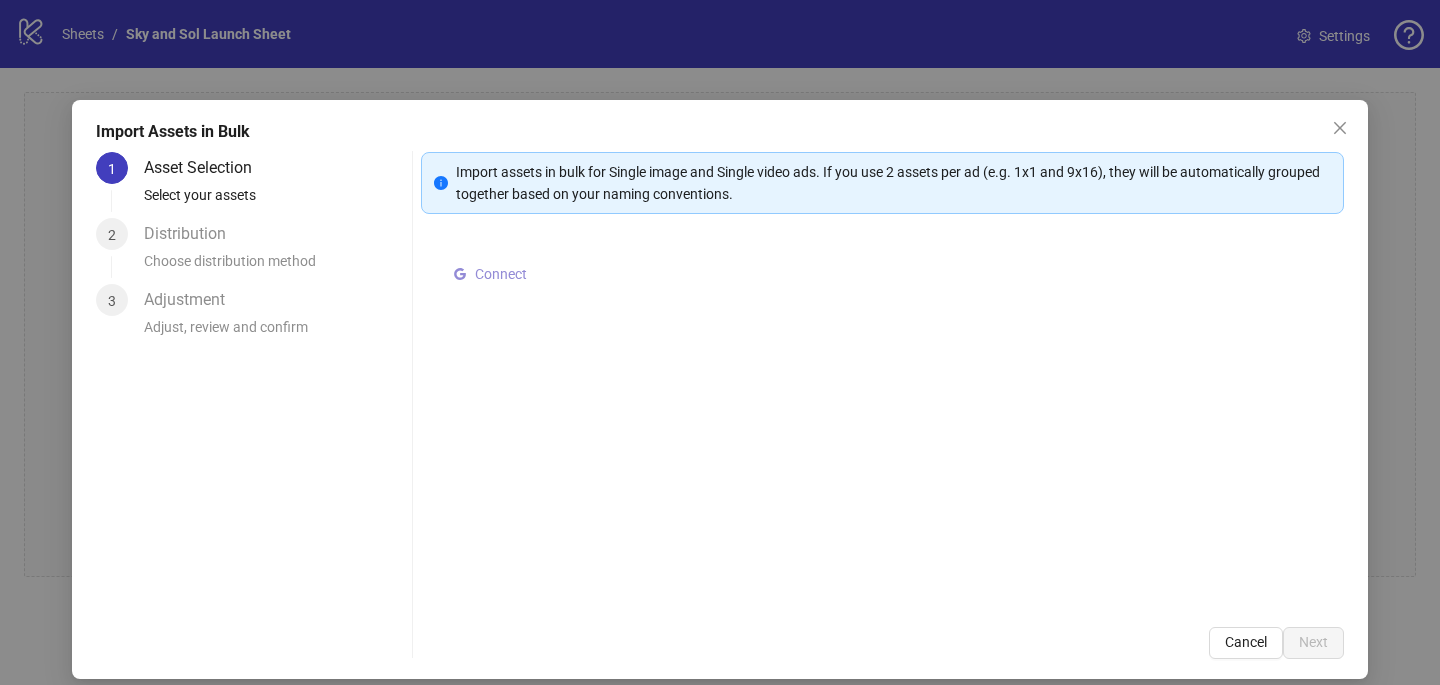 click on "Connect" at bounding box center (490, 274) 